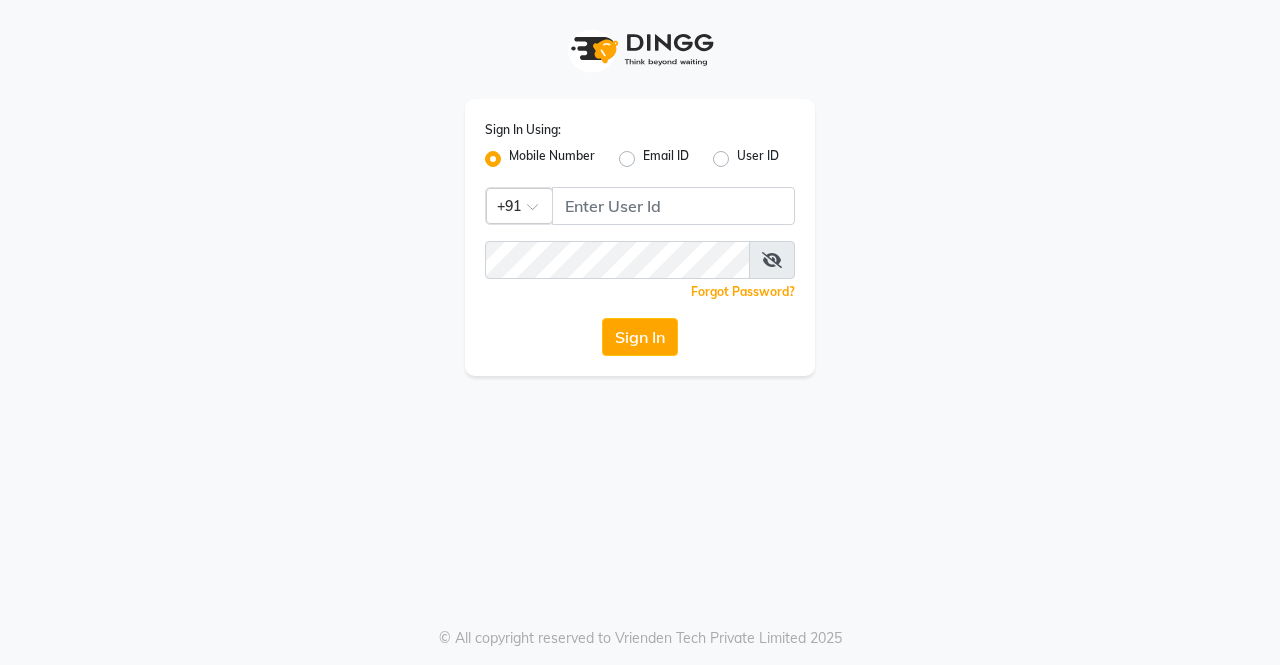 scroll, scrollTop: 0, scrollLeft: 0, axis: both 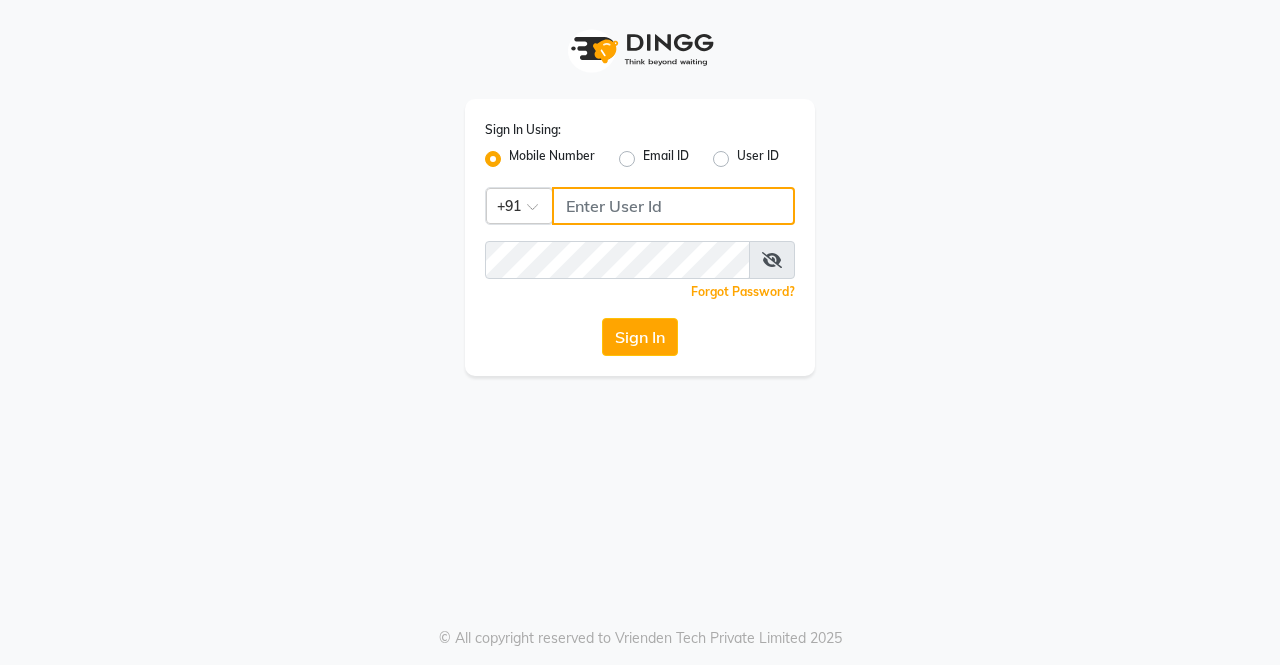click 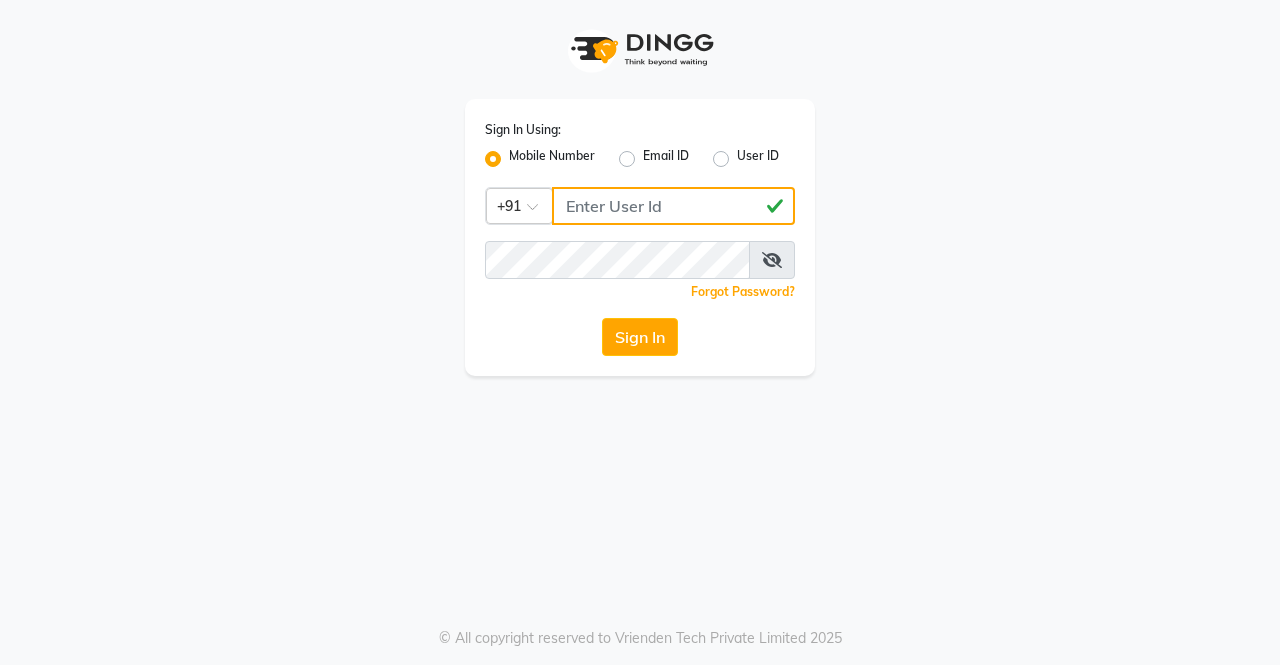 type on "[PHONE]" 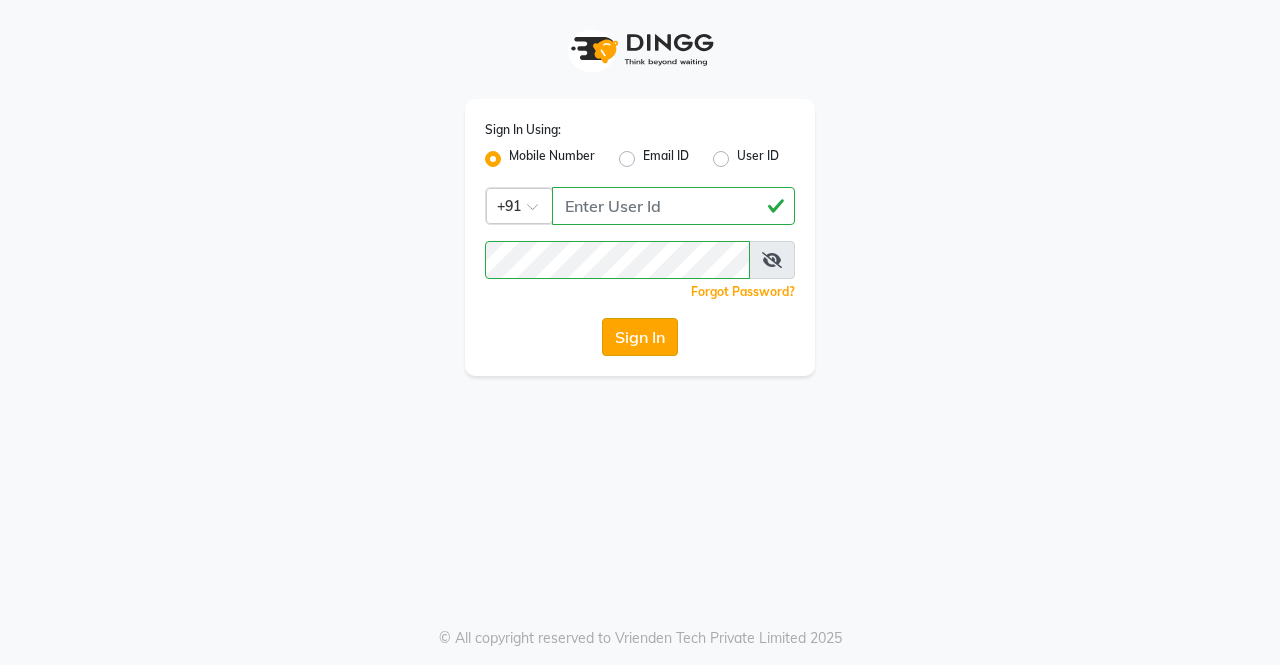 click on "Sign In" 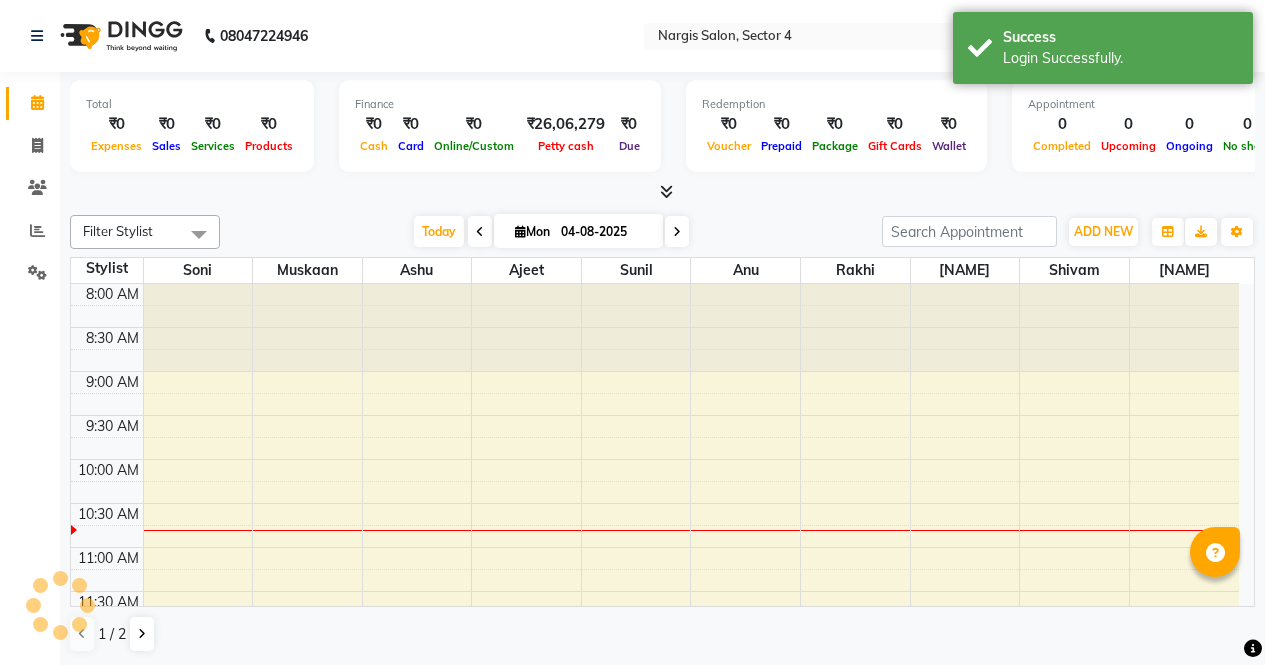 scroll, scrollTop: 0, scrollLeft: 0, axis: both 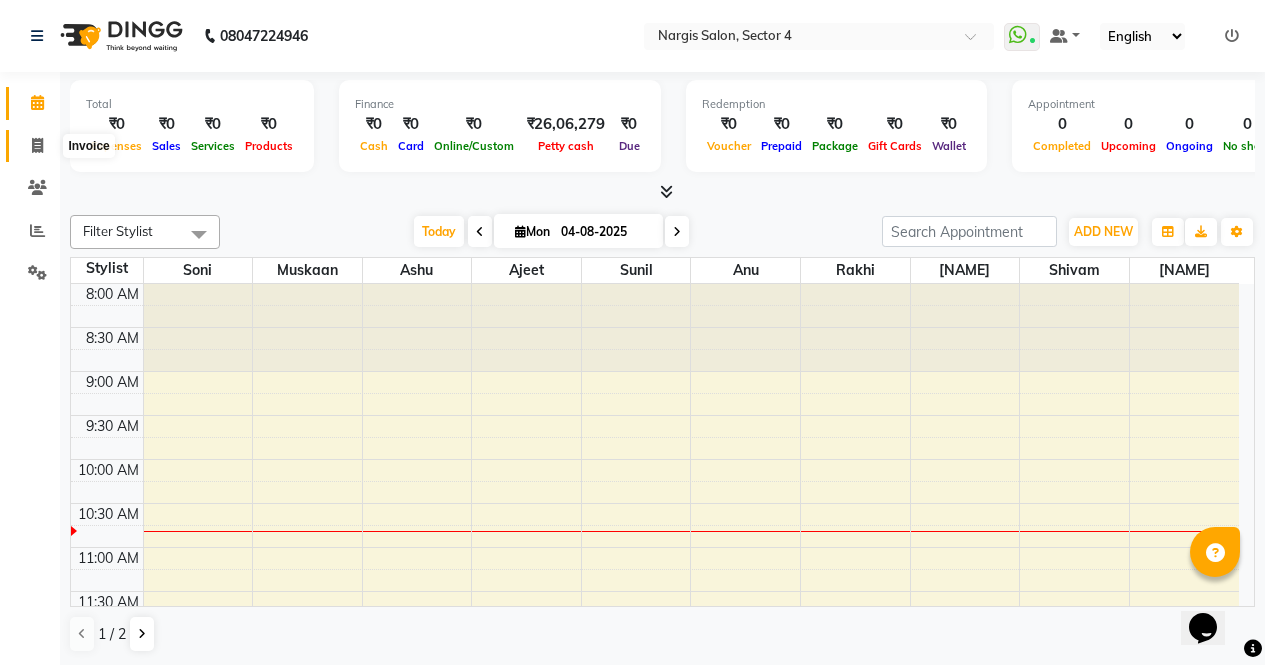 click 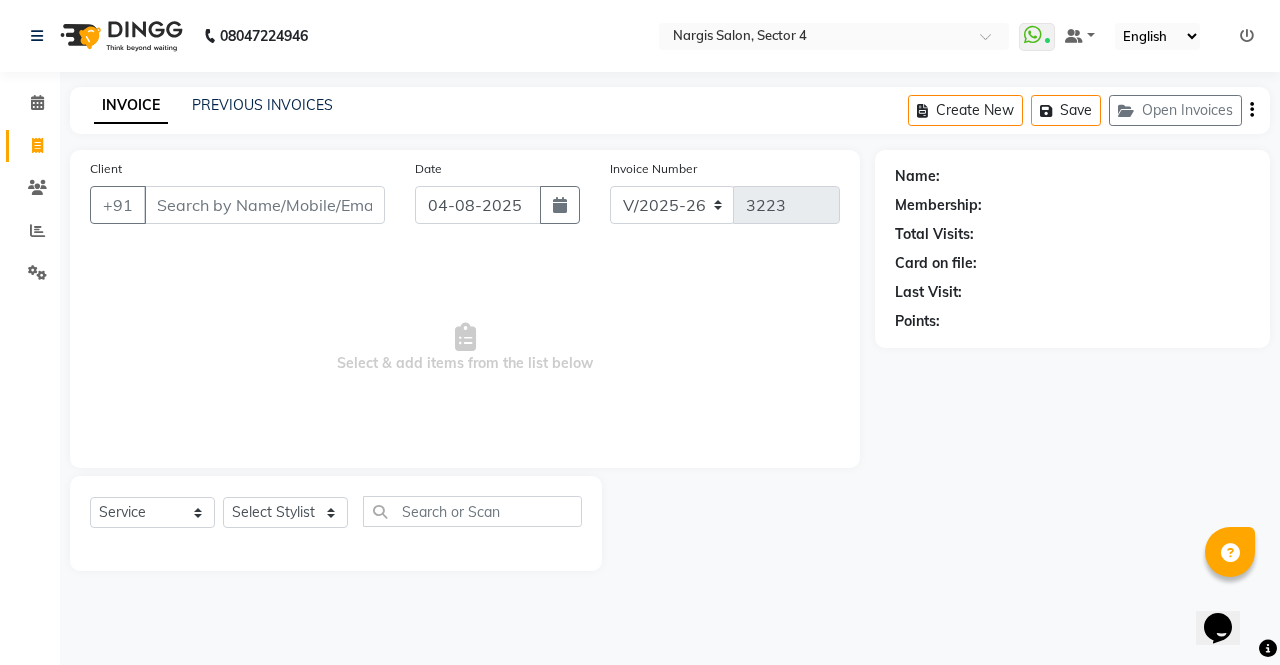 click on "Select & add items from the list below" at bounding box center (465, 348) 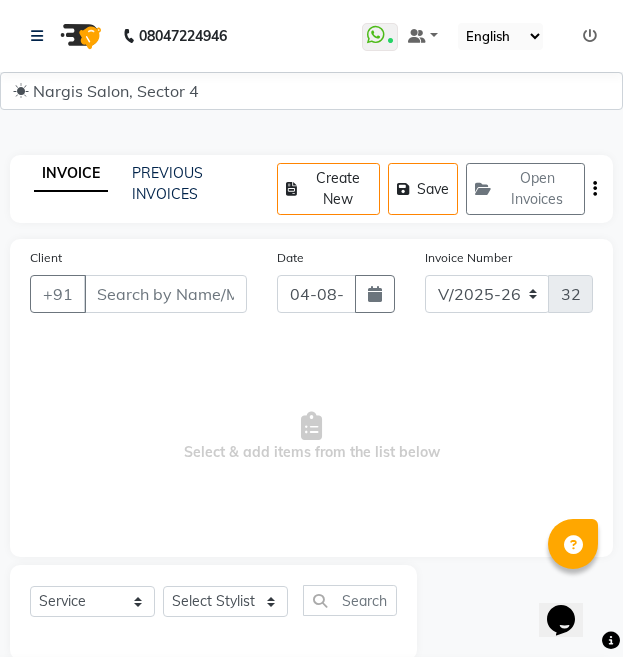 click on "Select & add items from the list below" at bounding box center [311, 437] 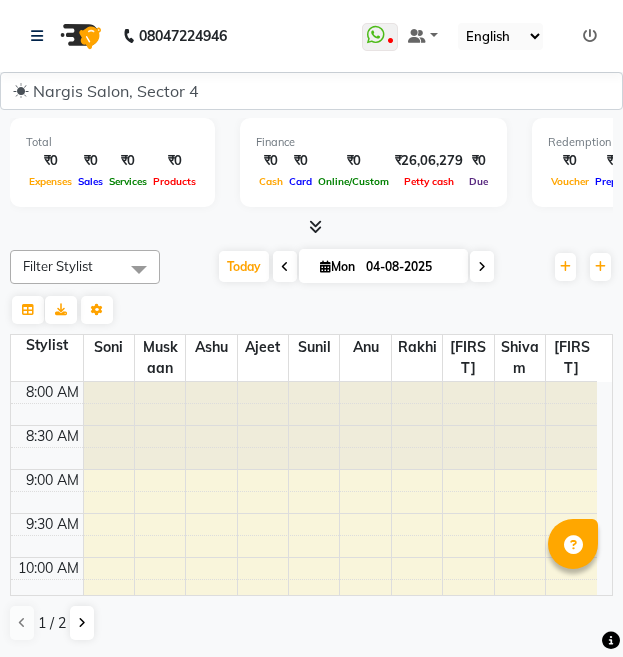 scroll, scrollTop: 0, scrollLeft: 0, axis: both 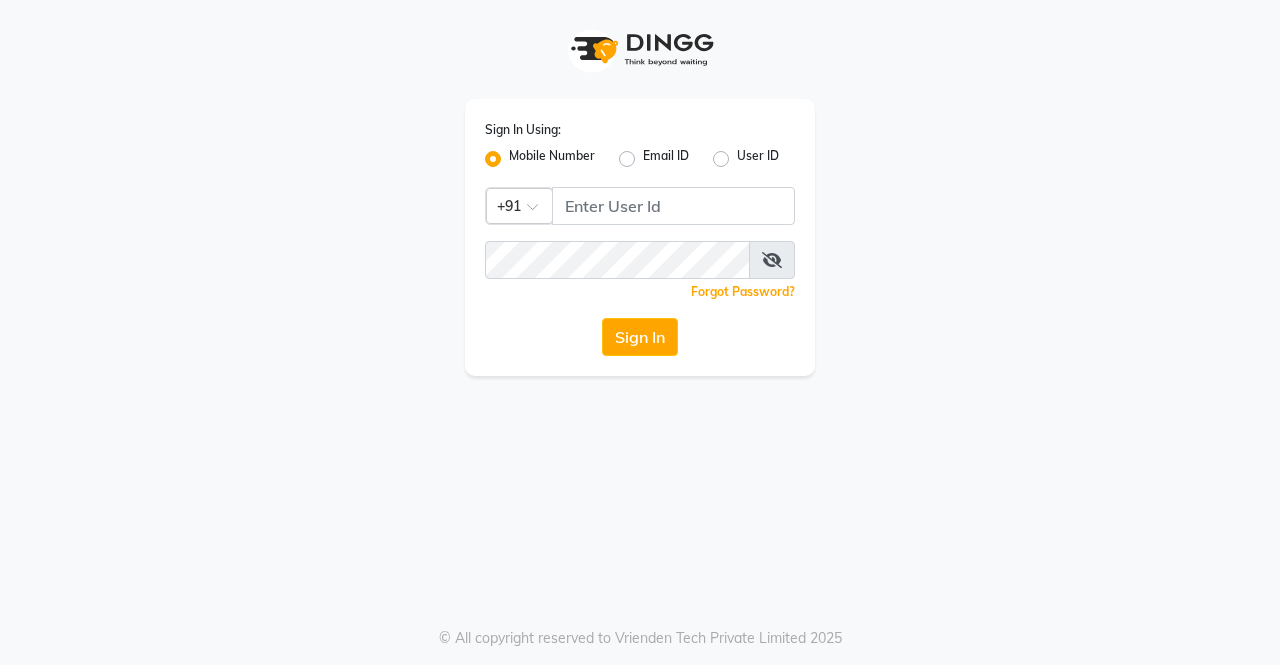 click on "User ID" 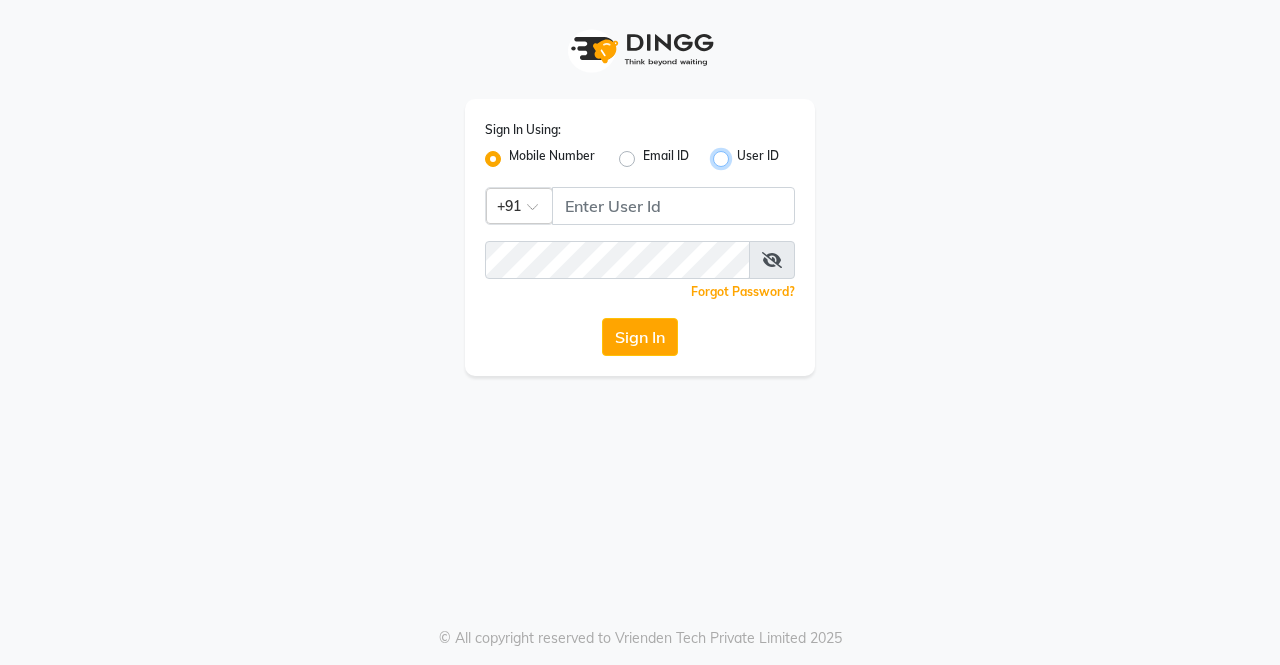 click on "User ID" at bounding box center (743, 153) 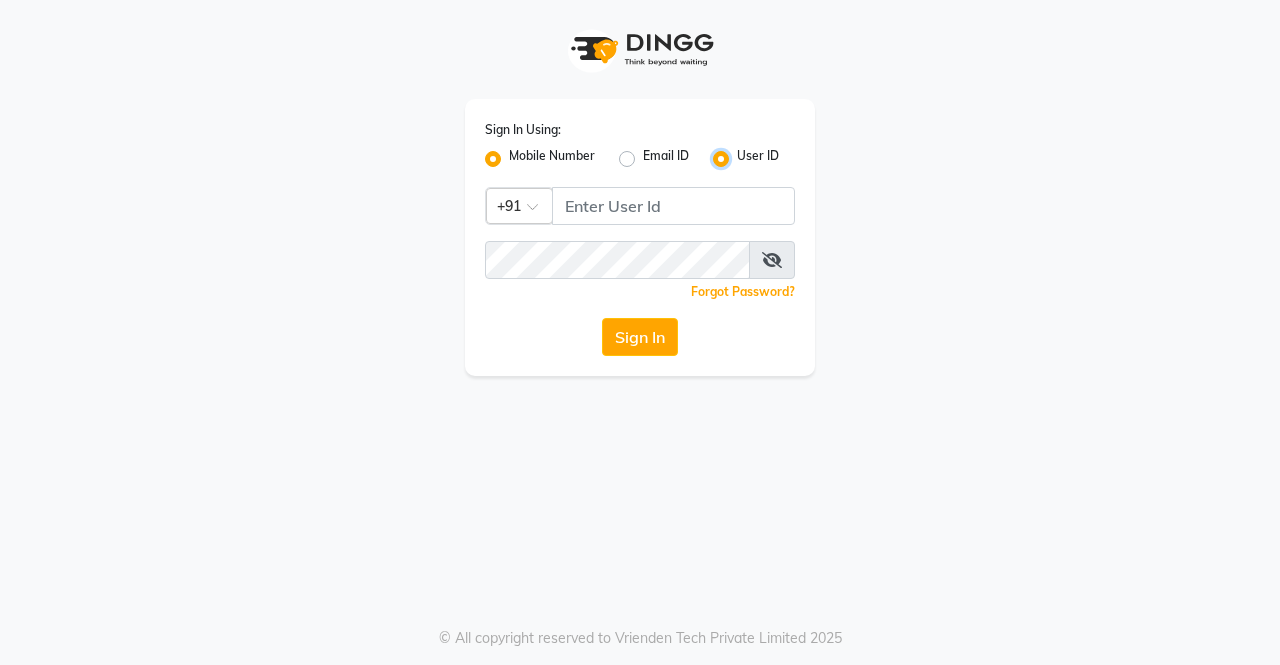 radio on "false" 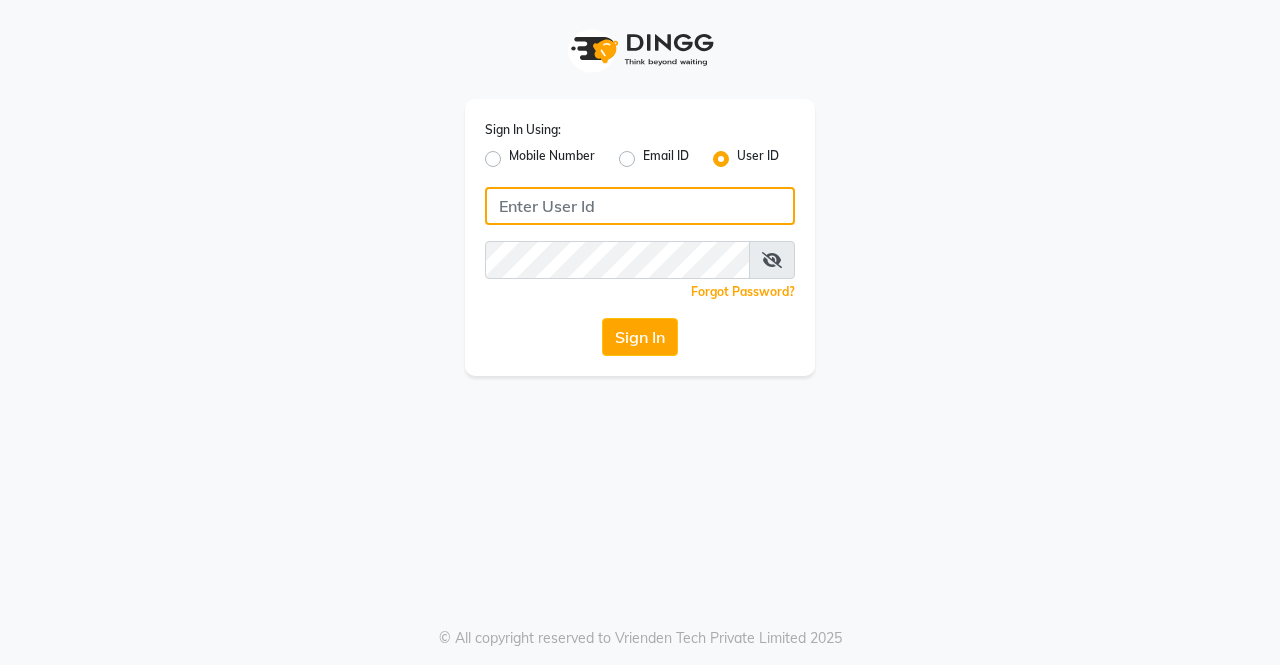 click 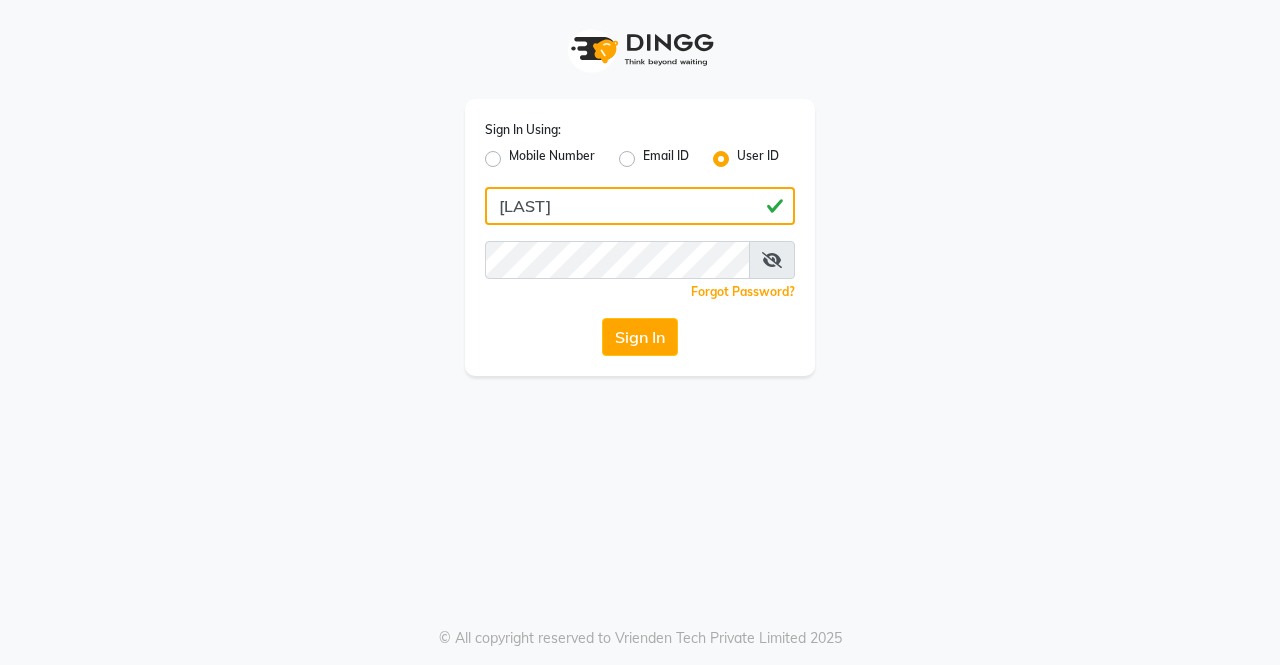 type on "Nargissalon" 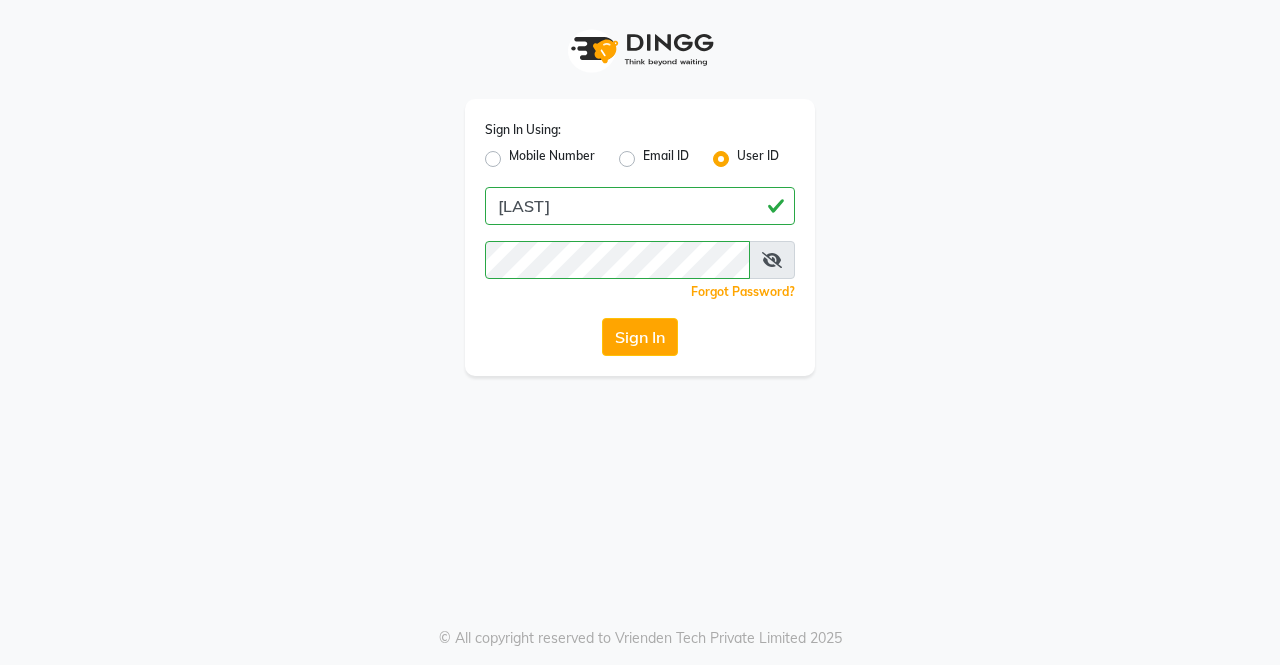 click at bounding box center [772, 260] 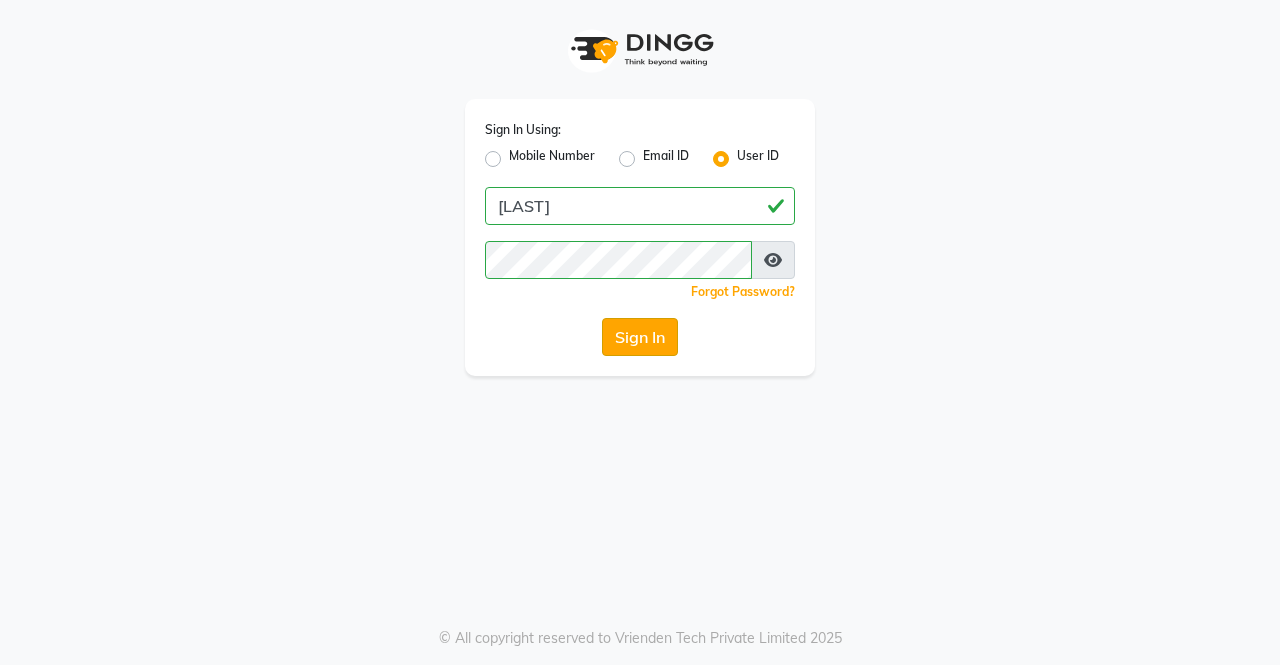 click on "Sign In" 